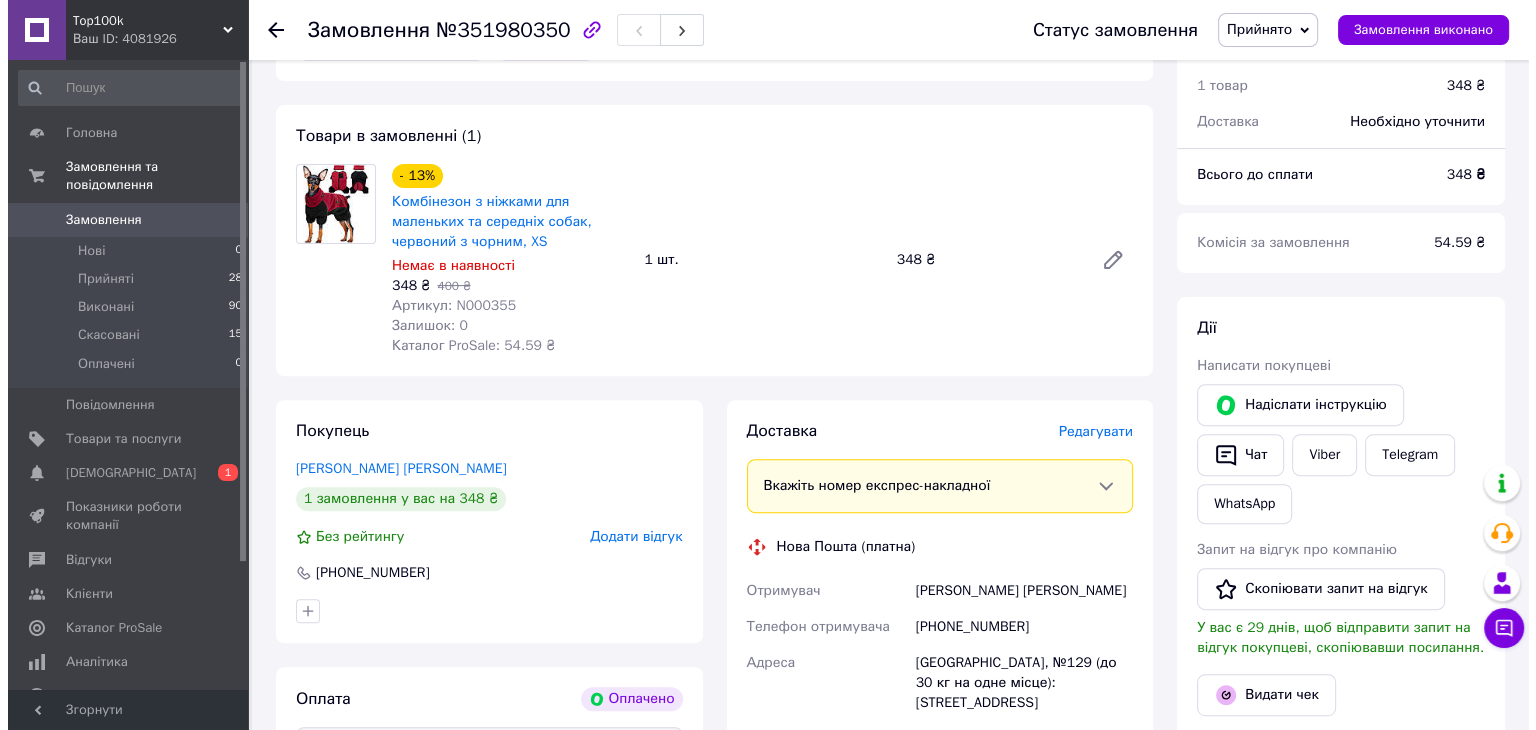 scroll, scrollTop: 800, scrollLeft: 0, axis: vertical 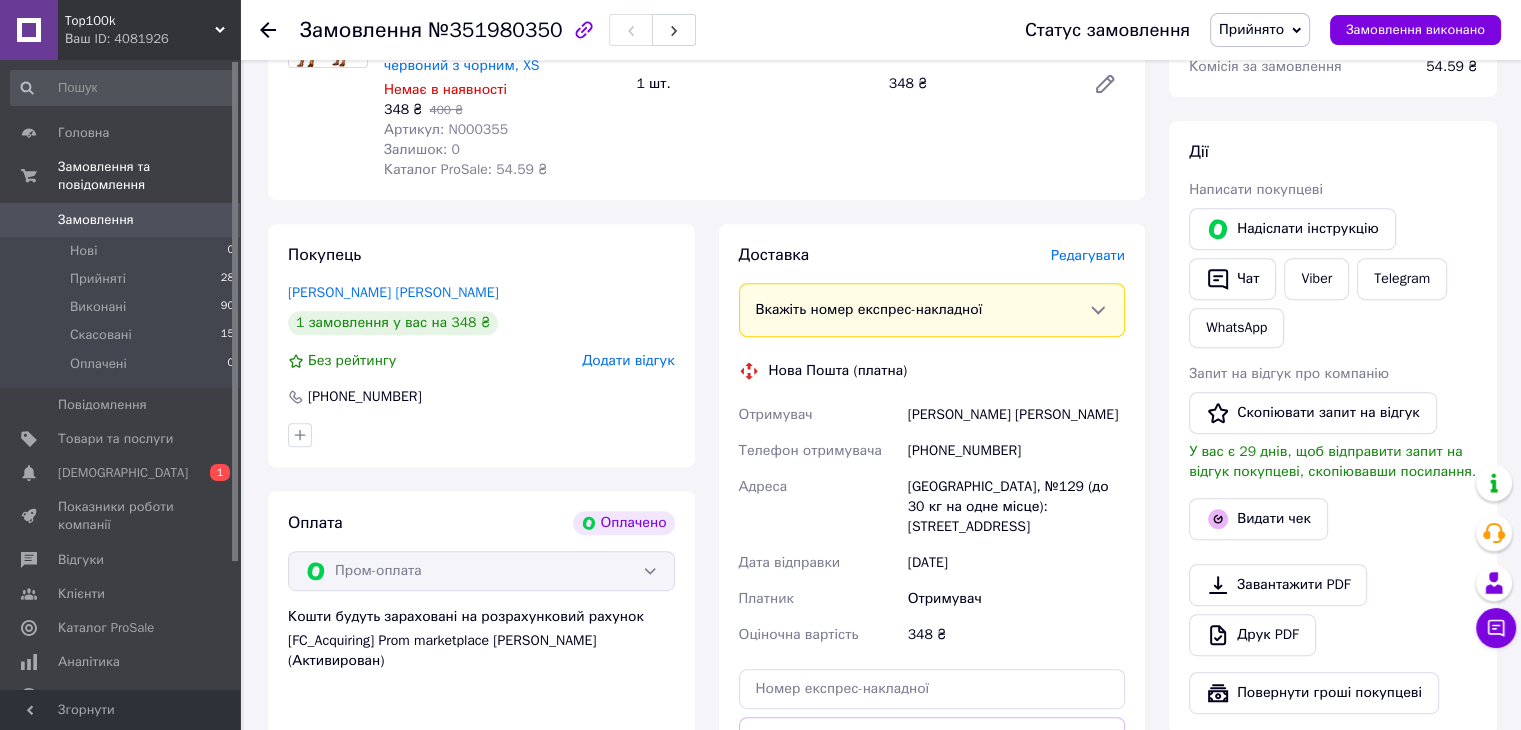 click on "Редагувати" at bounding box center [1088, 255] 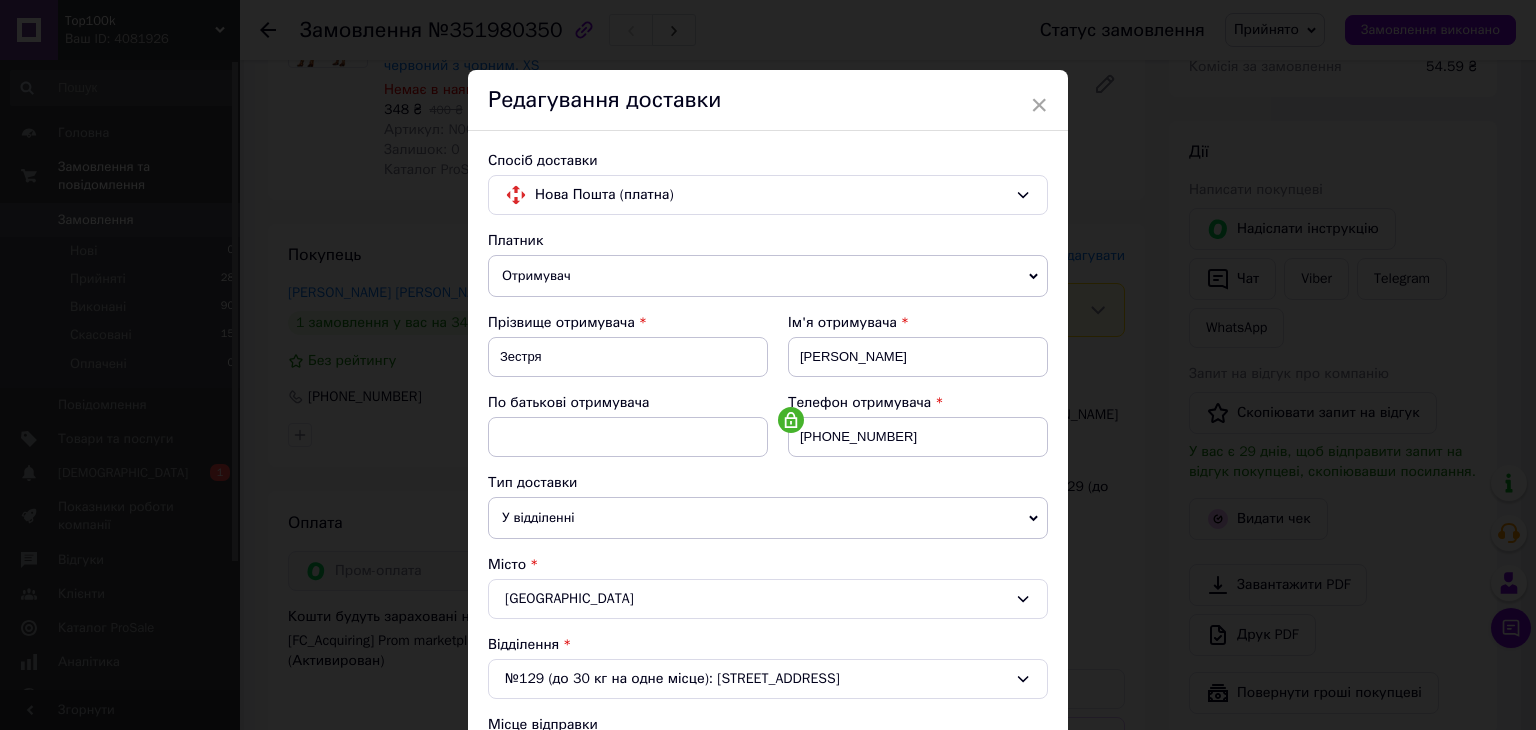 scroll, scrollTop: 300, scrollLeft: 0, axis: vertical 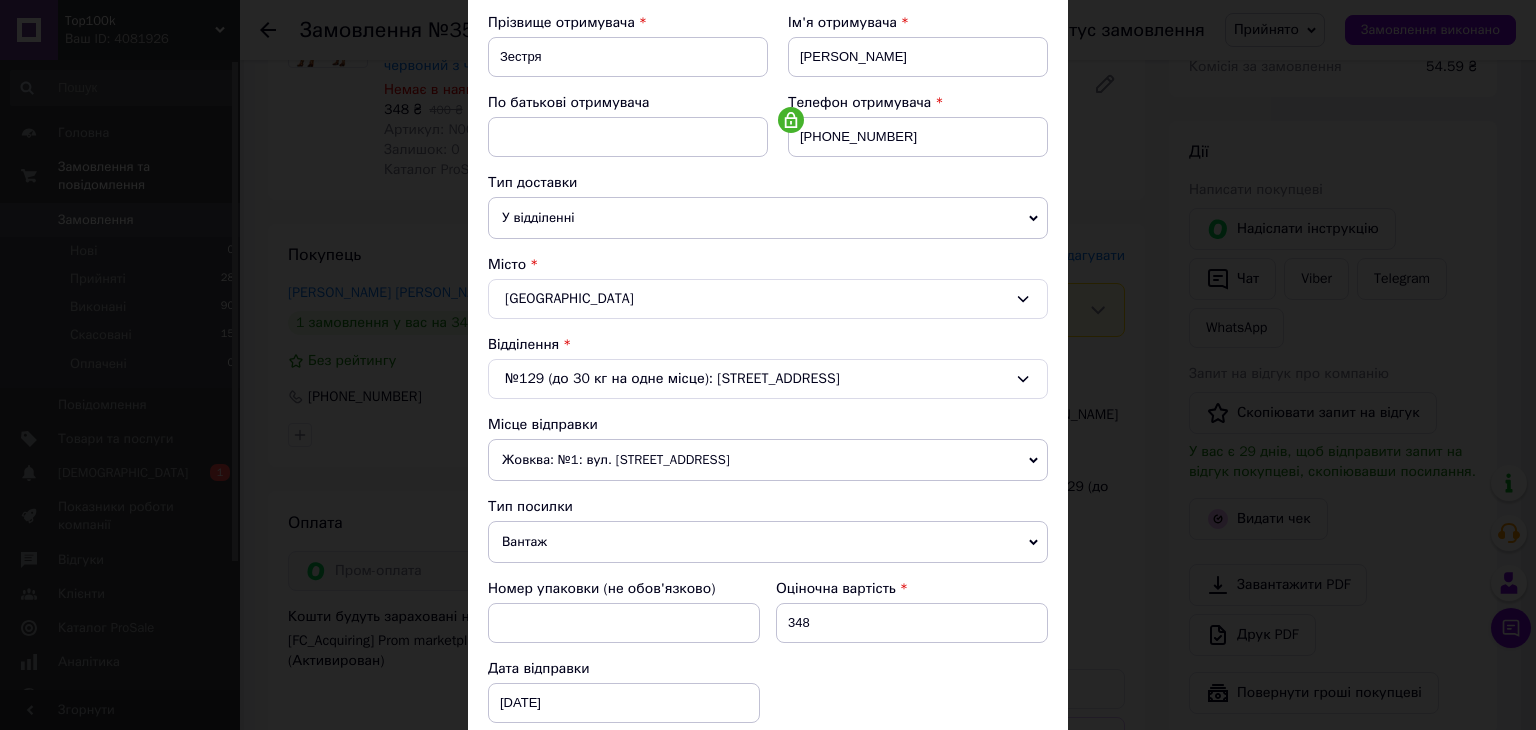 click on "Жовква: №1: вул. [STREET_ADDRESS]" at bounding box center [768, 460] 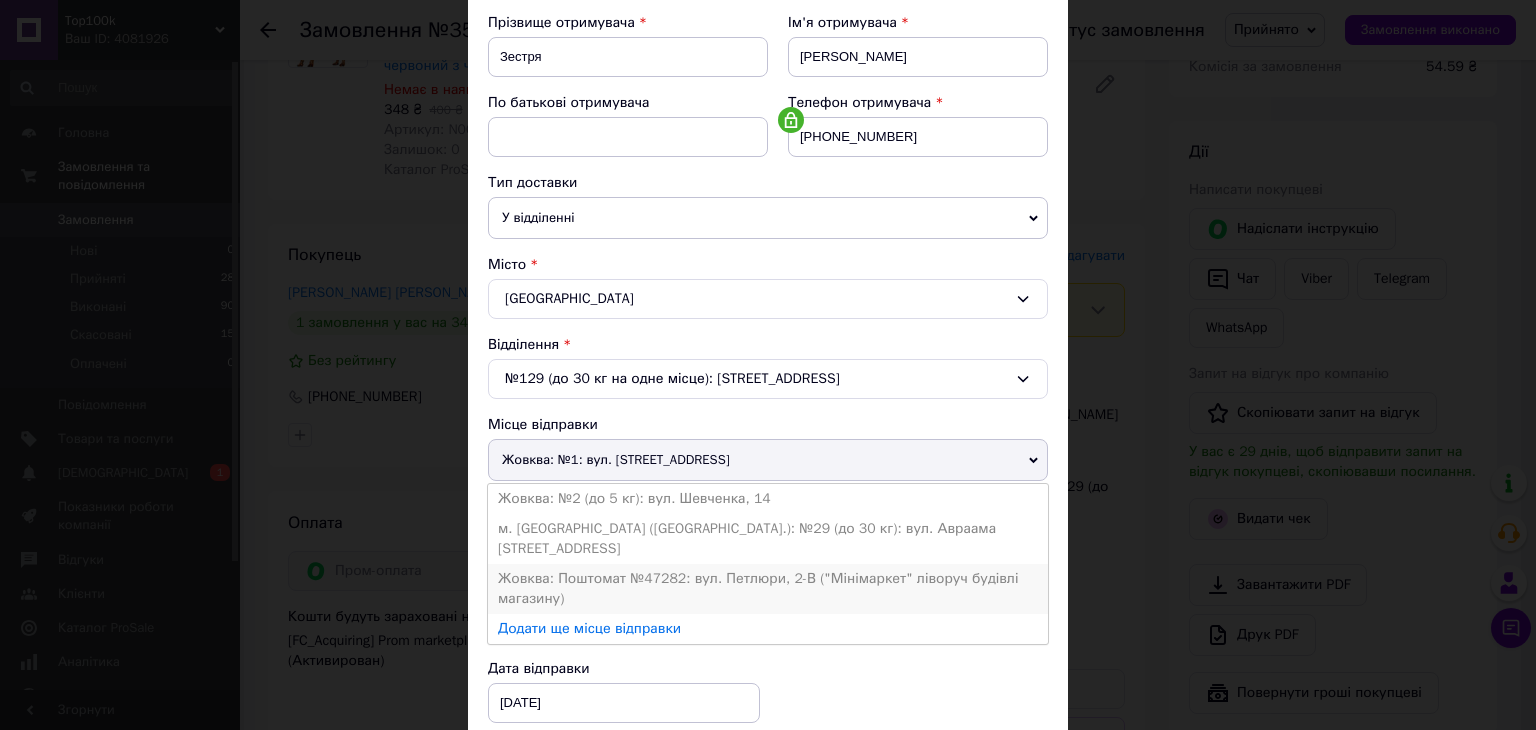 click on "Жовква: Поштомат №47282: вул. Петлюри, 2-В ("Мінімаркет" ліворуч будівлі магазину)" at bounding box center (768, 589) 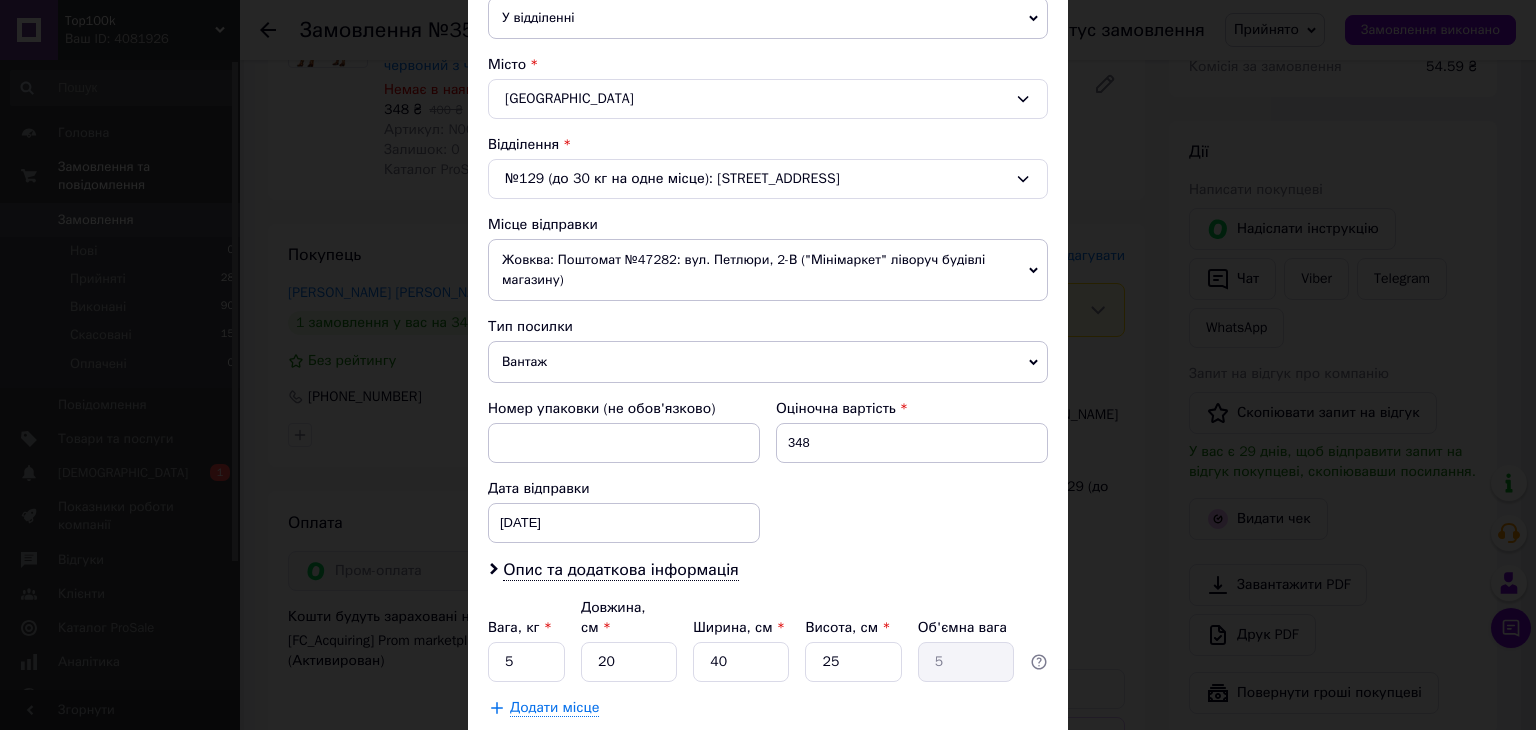 scroll, scrollTop: 600, scrollLeft: 0, axis: vertical 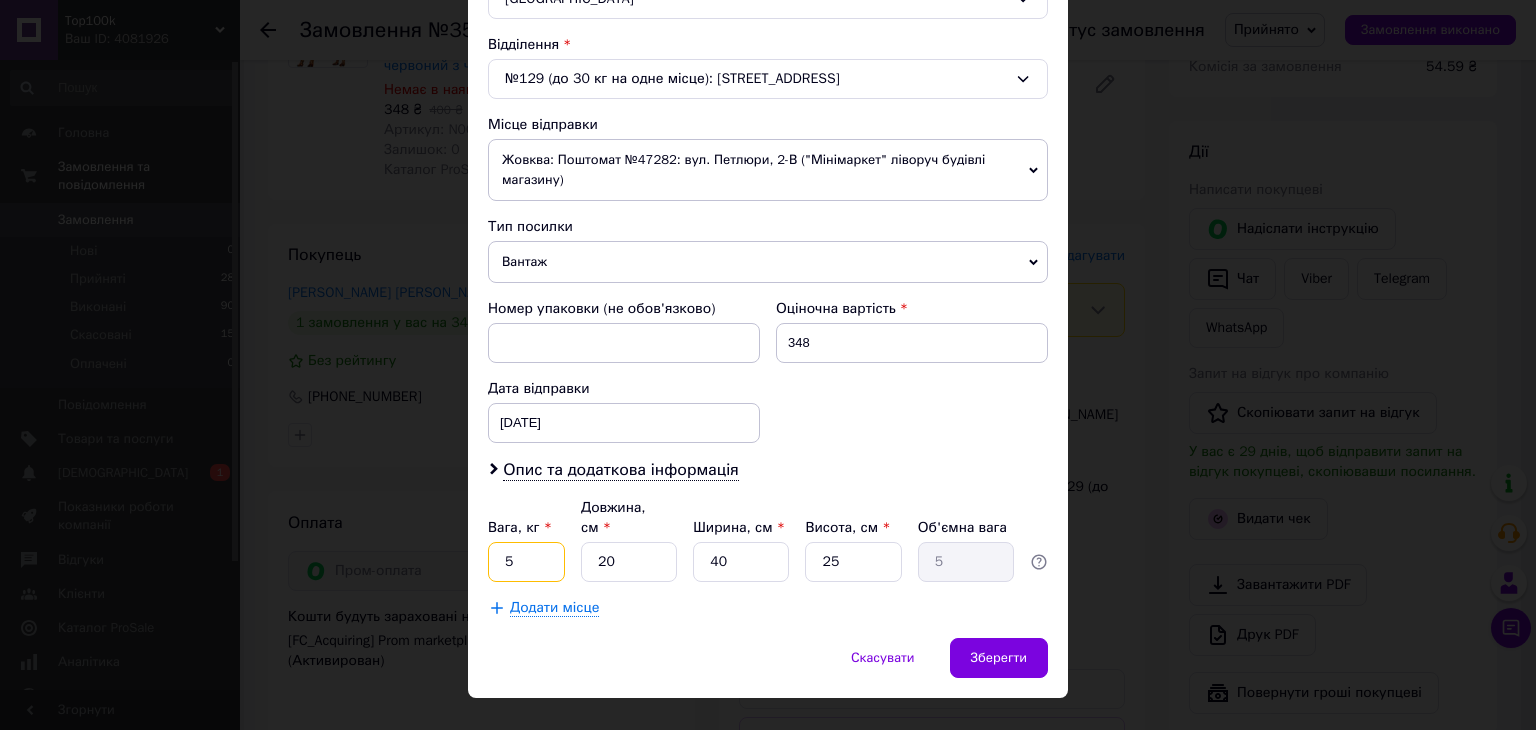 drag, startPoint x: 518, startPoint y: 544, endPoint x: 453, endPoint y: 534, distance: 65.76473 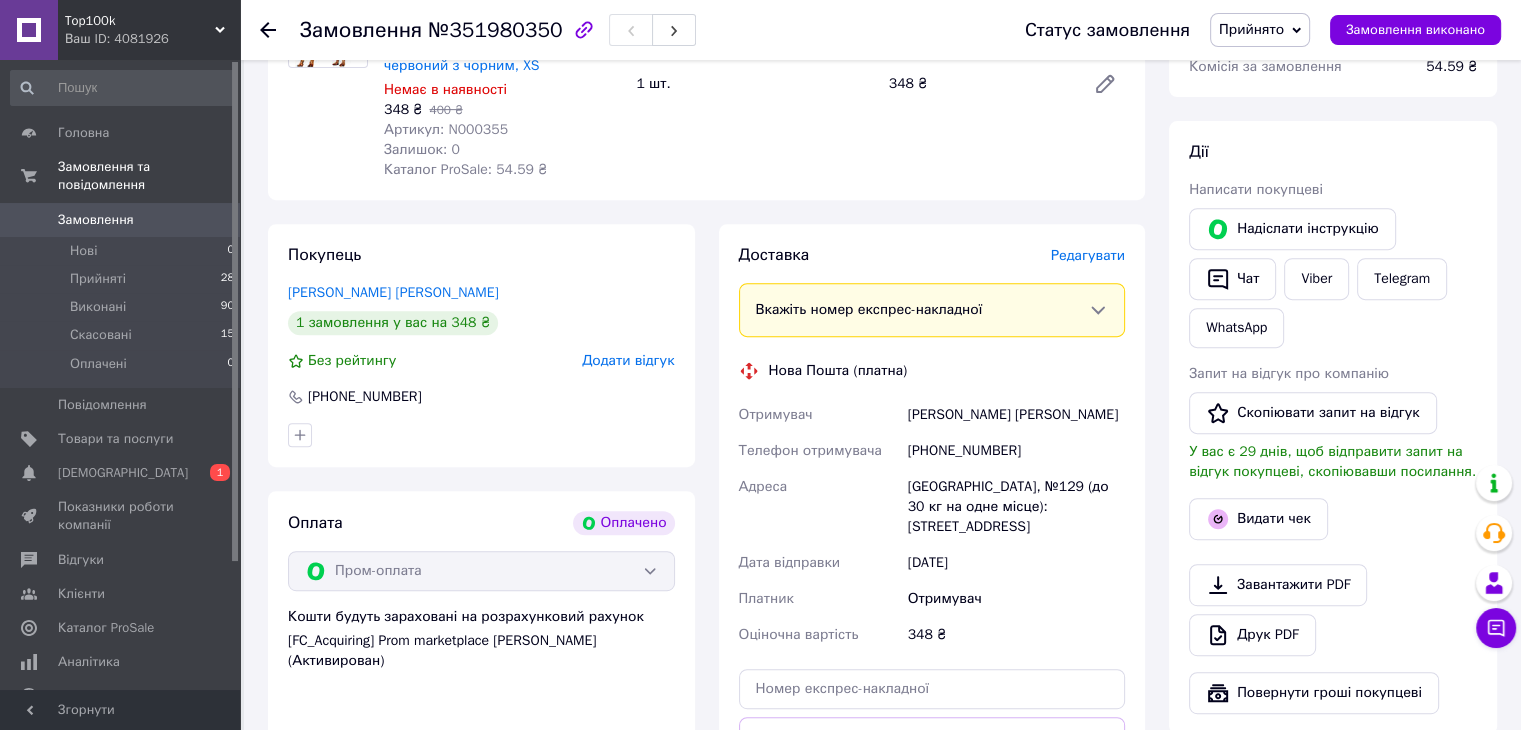click on "Редагувати" at bounding box center (1088, 255) 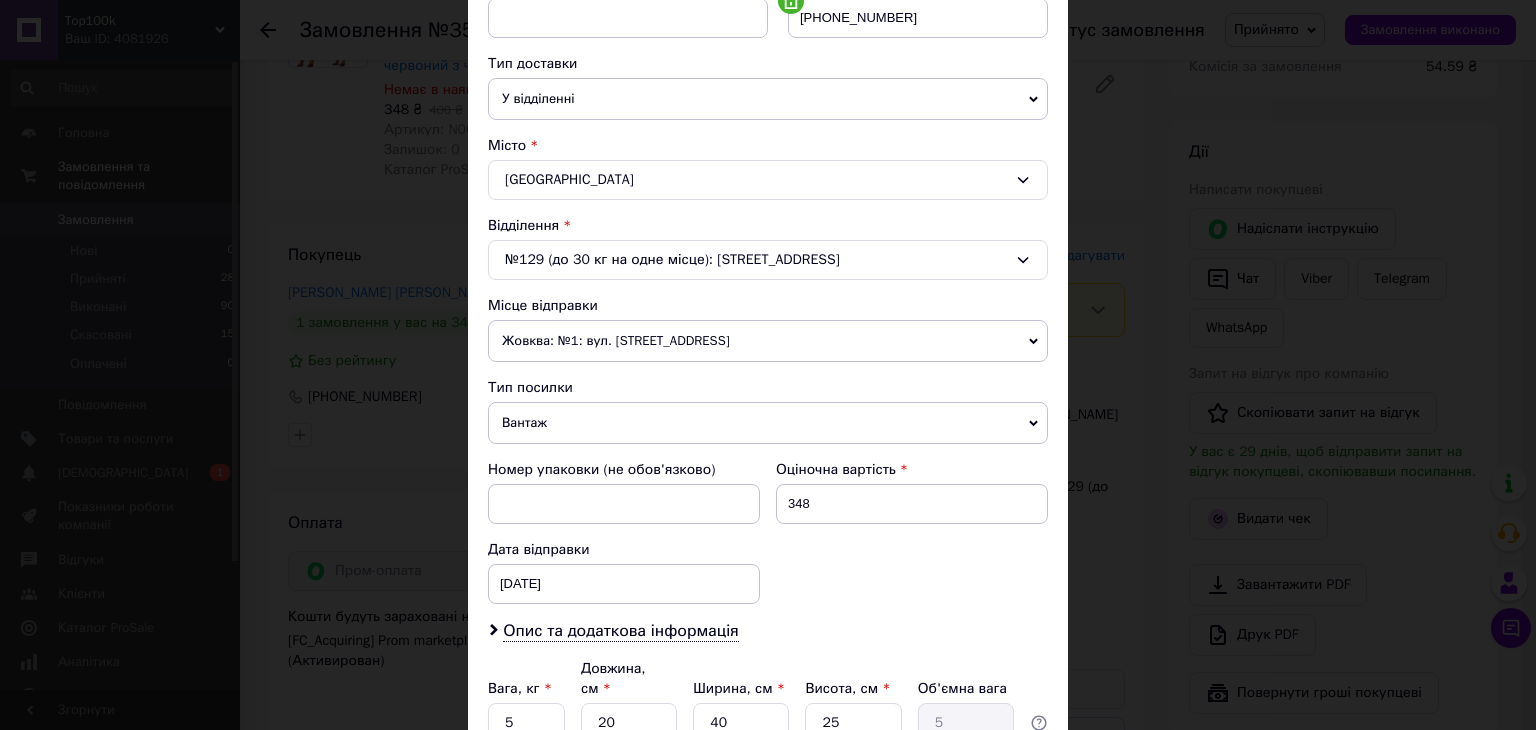 scroll, scrollTop: 592, scrollLeft: 0, axis: vertical 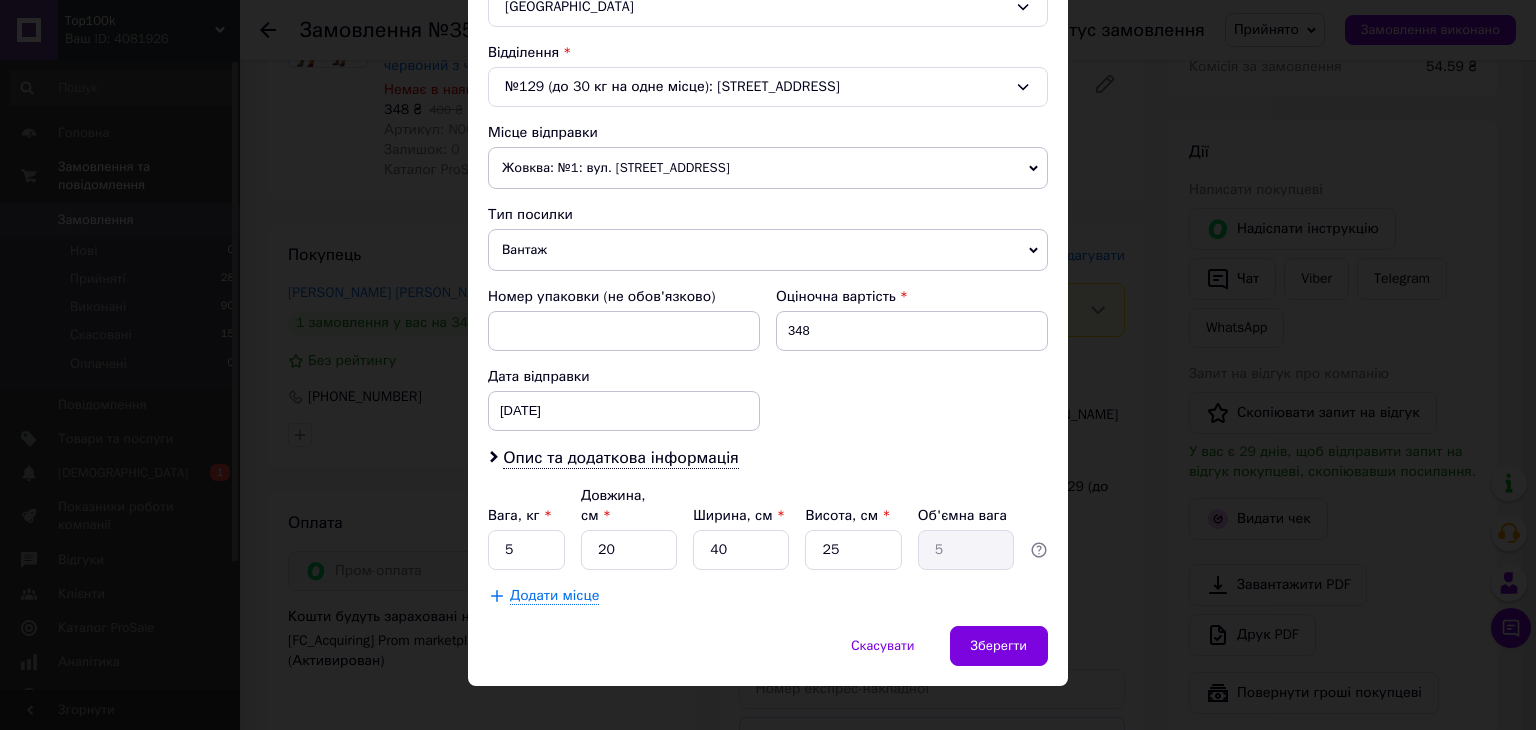 click on "Жовква: №1: вул. [STREET_ADDRESS]" at bounding box center (768, 168) 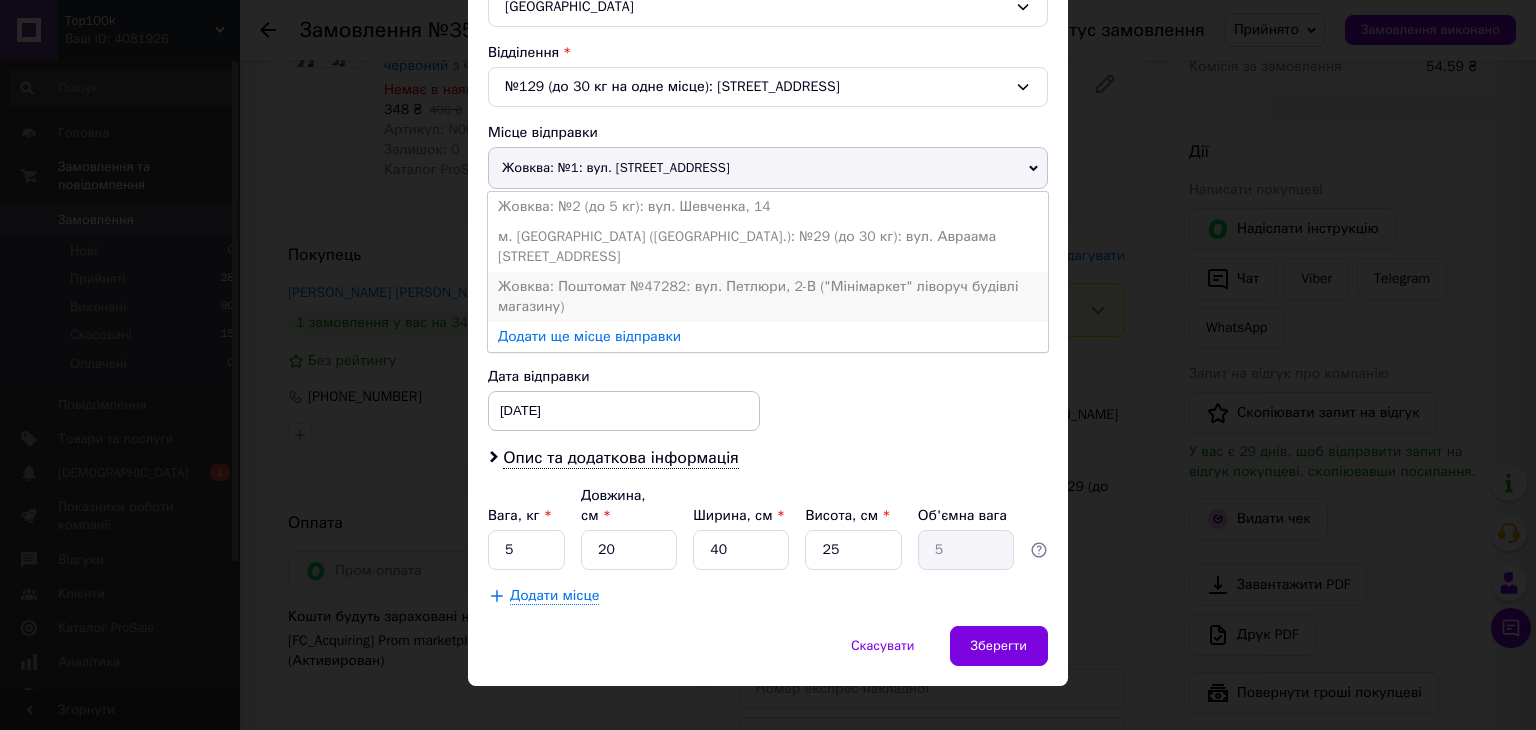 click on "Жовква: Поштомат №47282: вул. Петлюри, 2-В ("Мінімаркет" ліворуч будівлі магазину)" at bounding box center [768, 297] 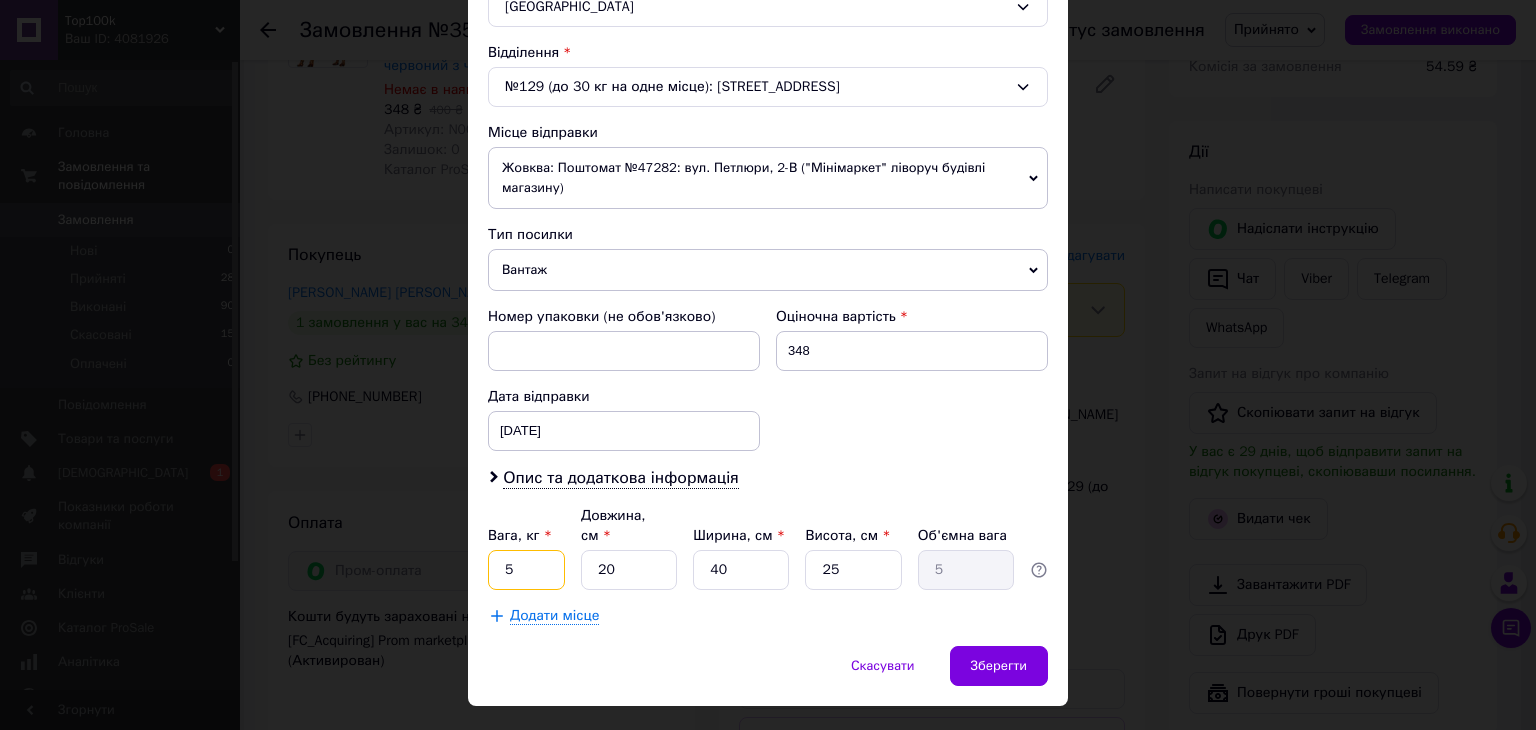 click on "5" at bounding box center (526, 570) 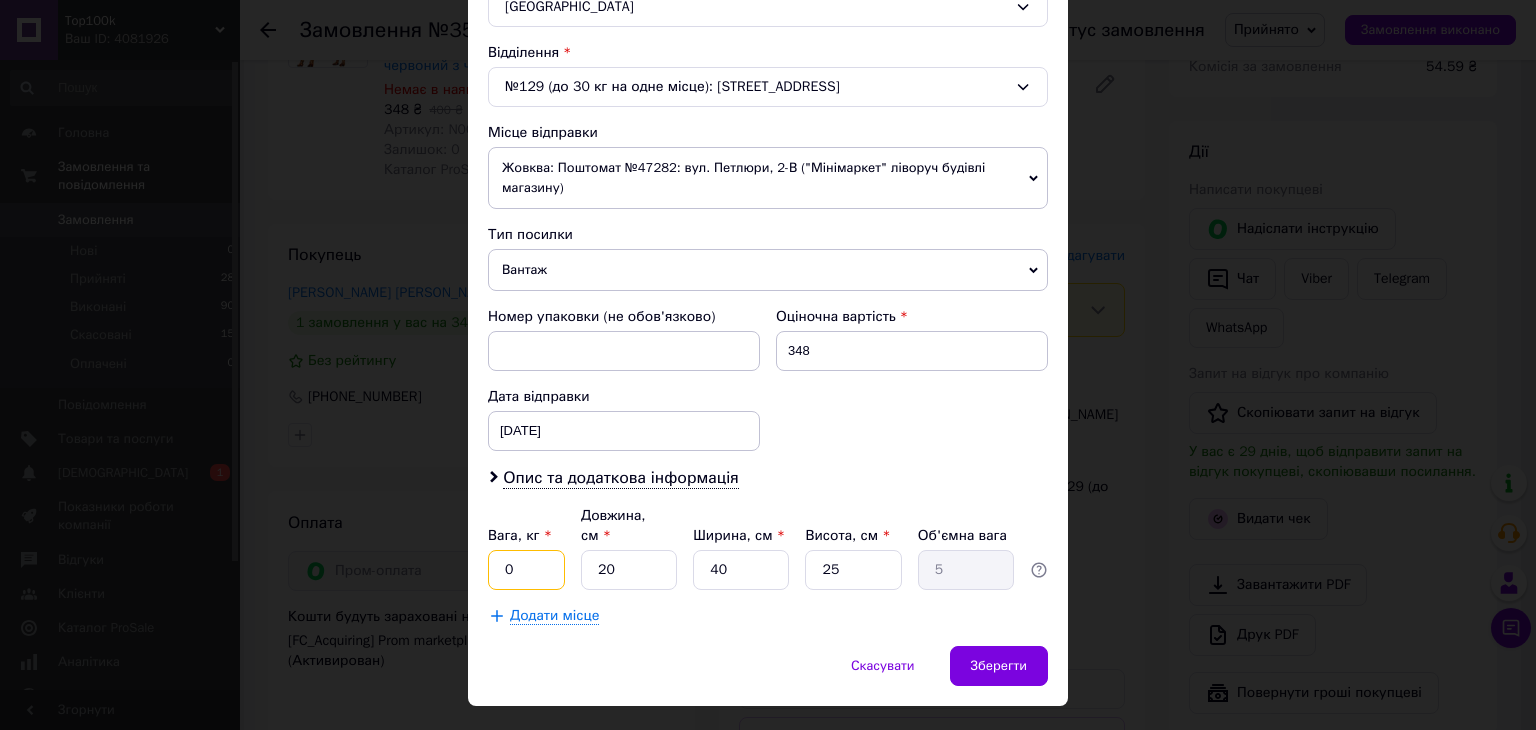 type on "0.2" 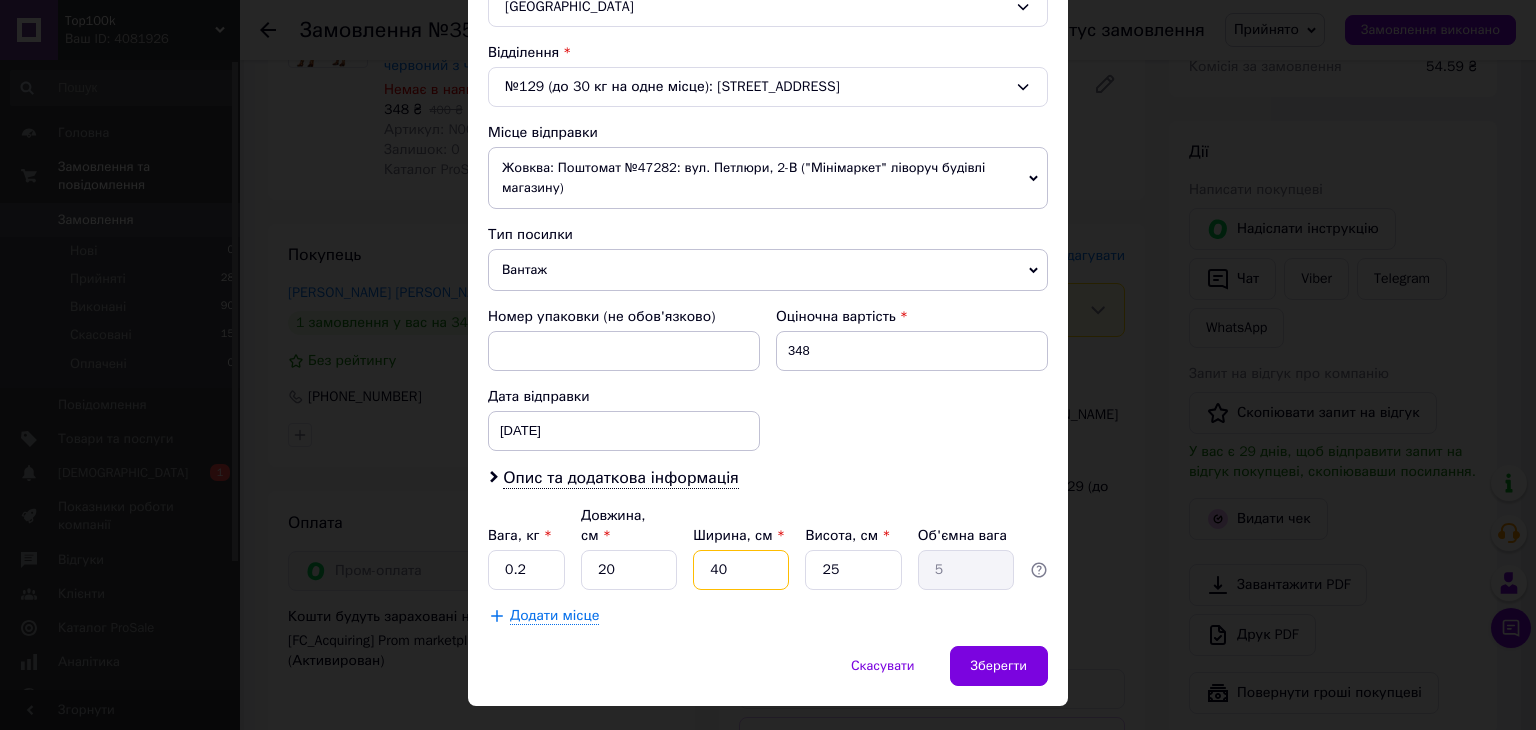 drag, startPoint x: 732, startPoint y: 539, endPoint x: 709, endPoint y: 539, distance: 23 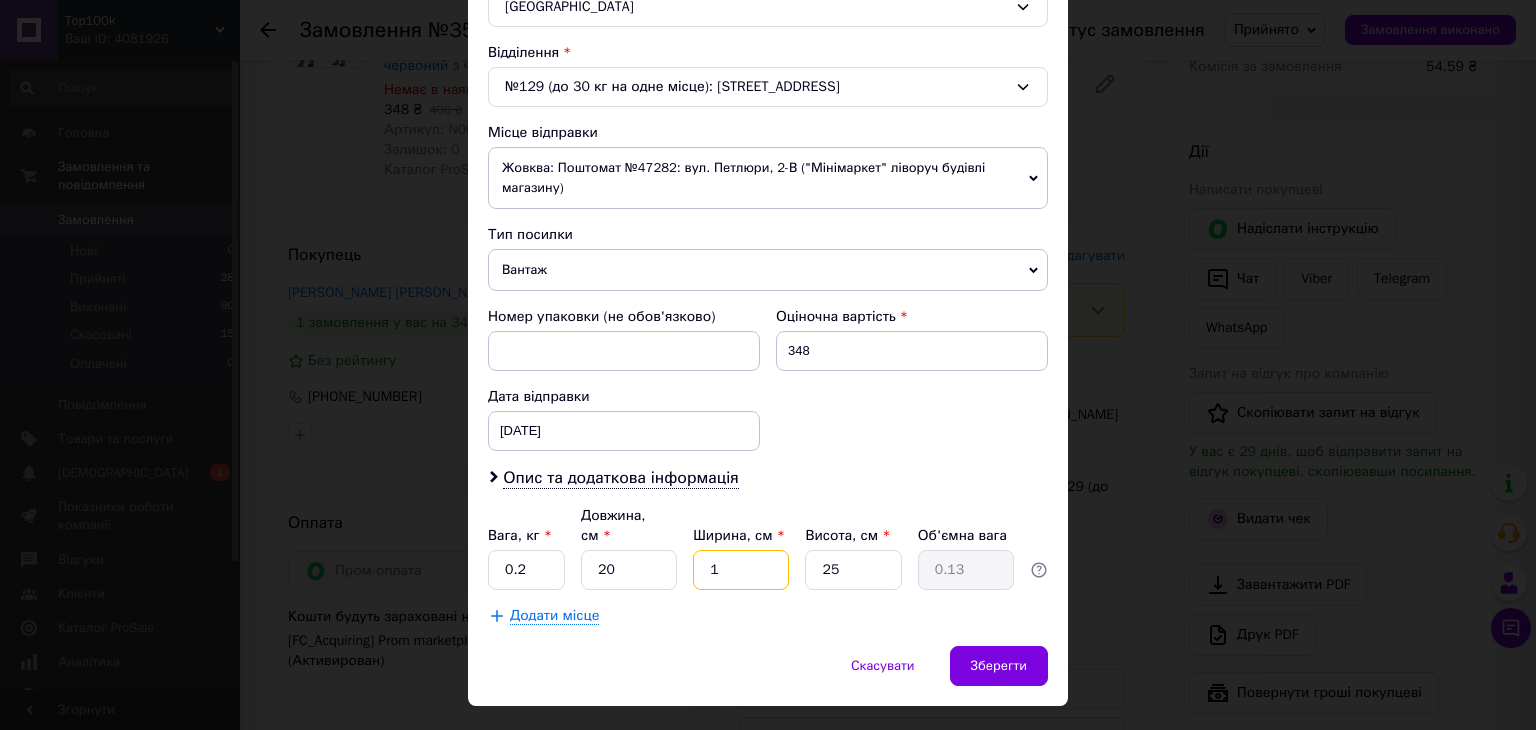 type on "10" 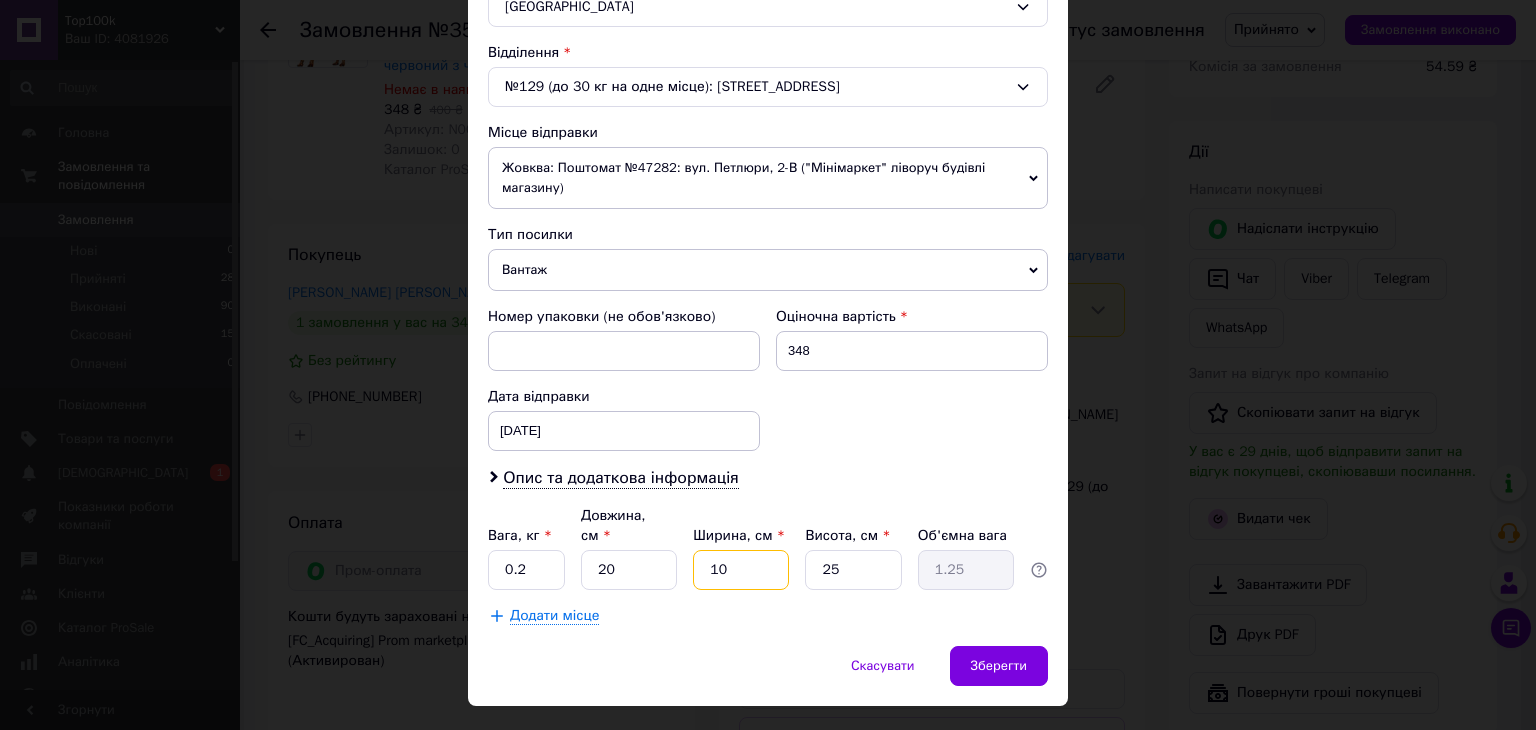 type on "10" 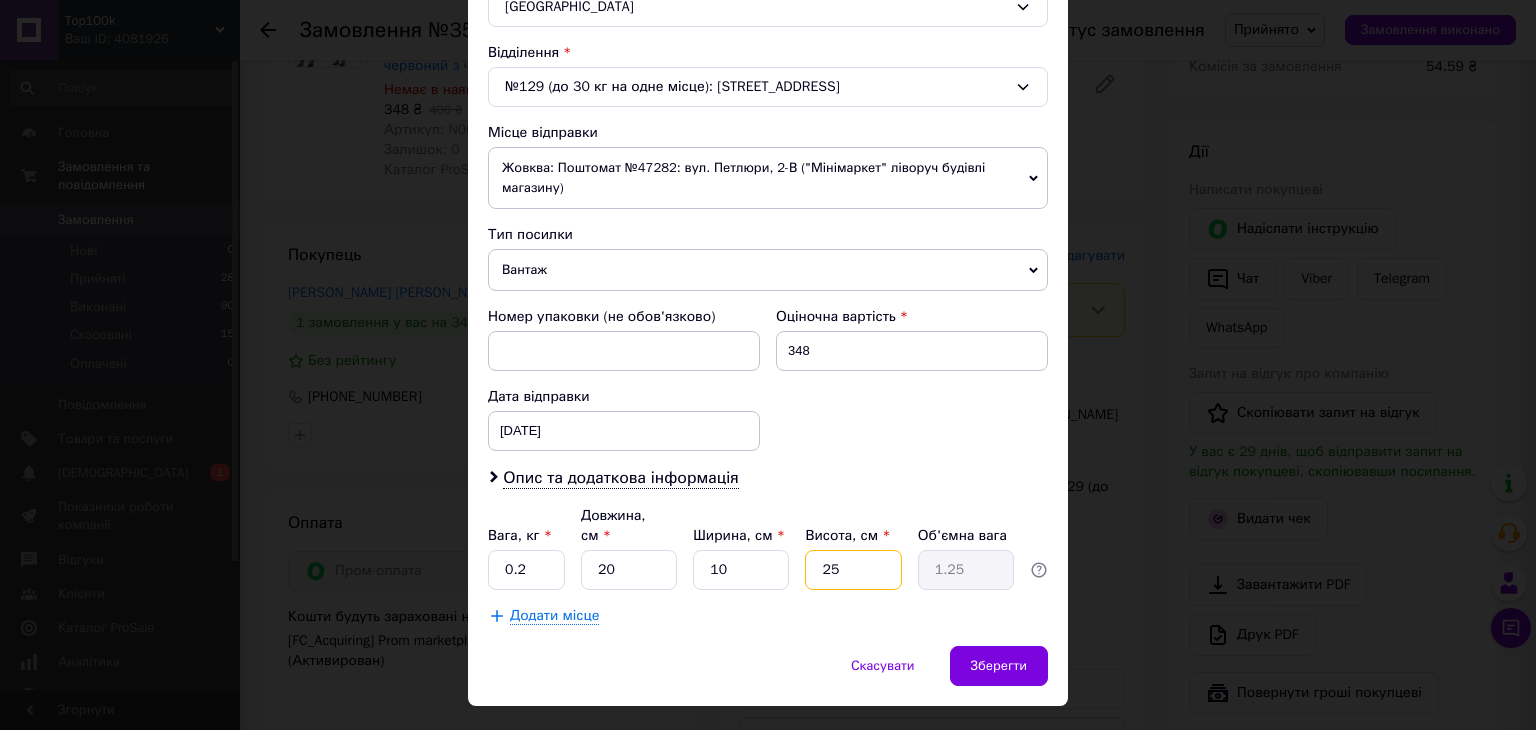 drag, startPoint x: 834, startPoint y: 552, endPoint x: 790, endPoint y: 561, distance: 44.911022 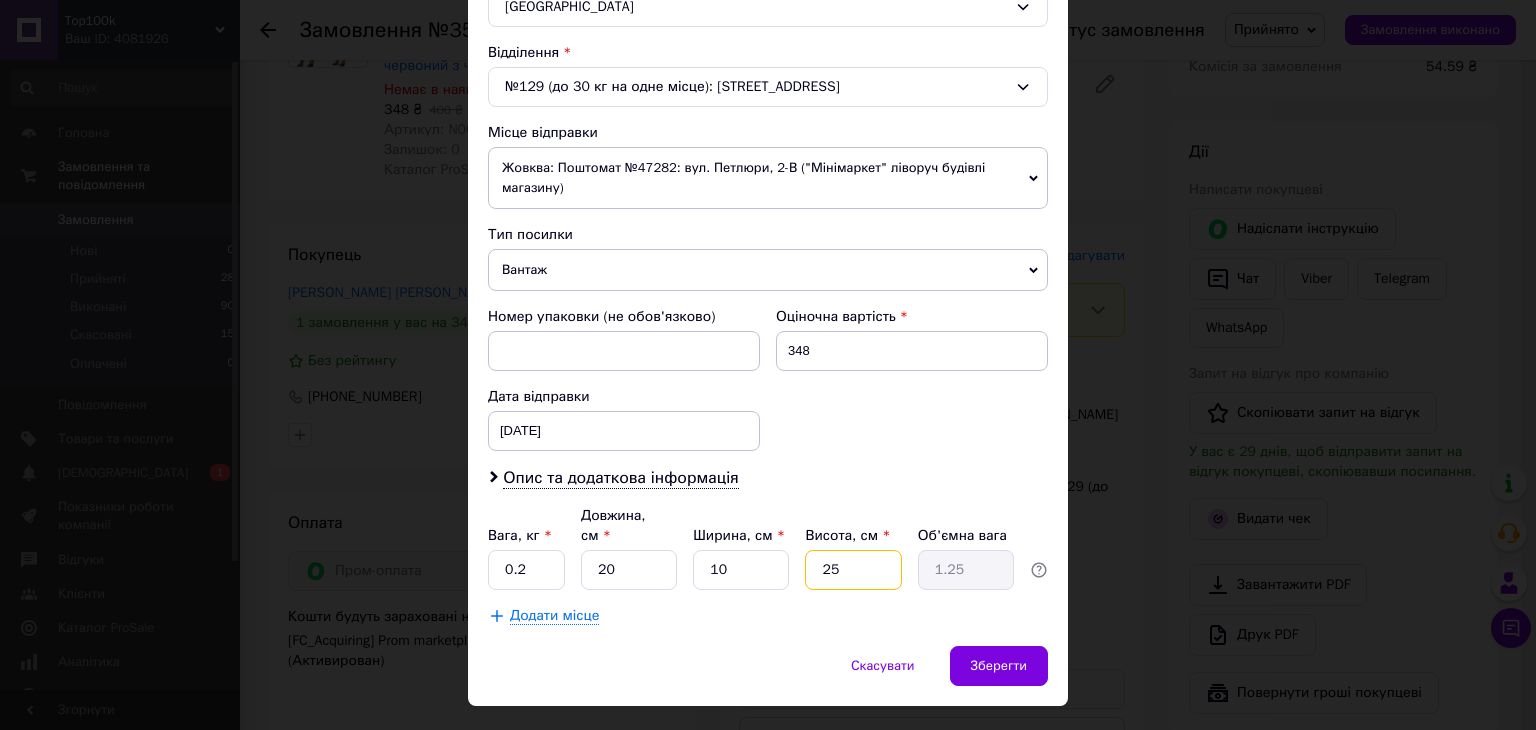 type on "5" 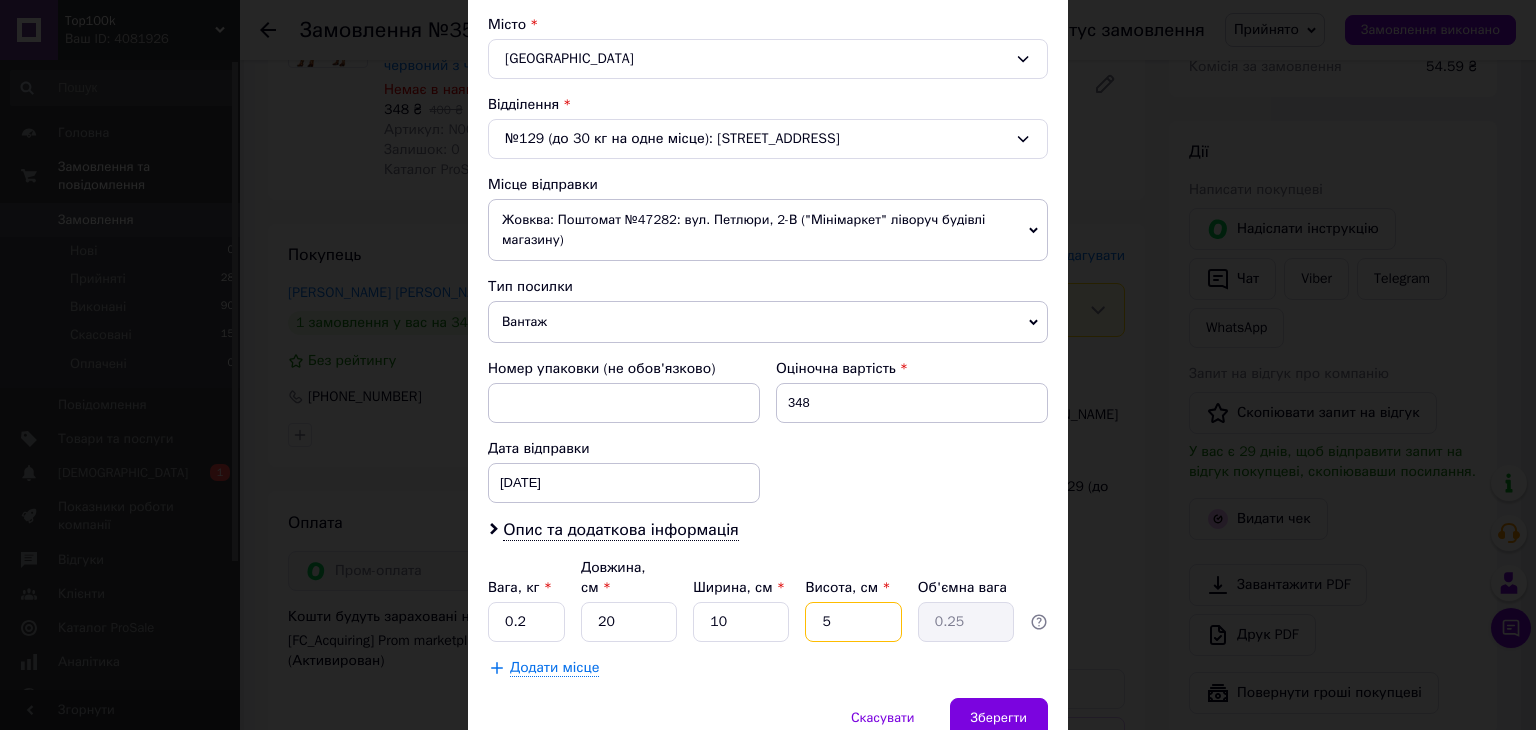 scroll, scrollTop: 492, scrollLeft: 0, axis: vertical 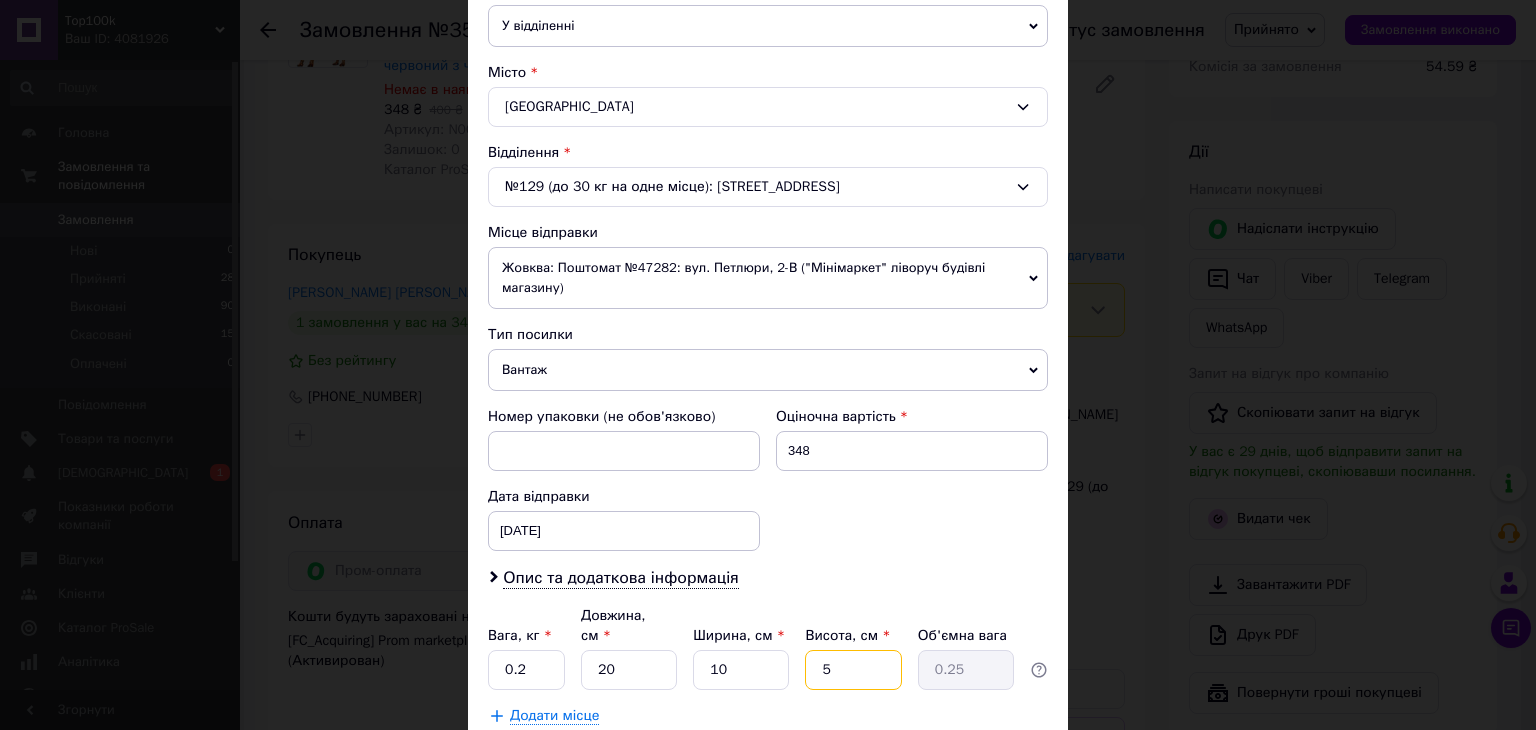 click on "5" at bounding box center [853, 670] 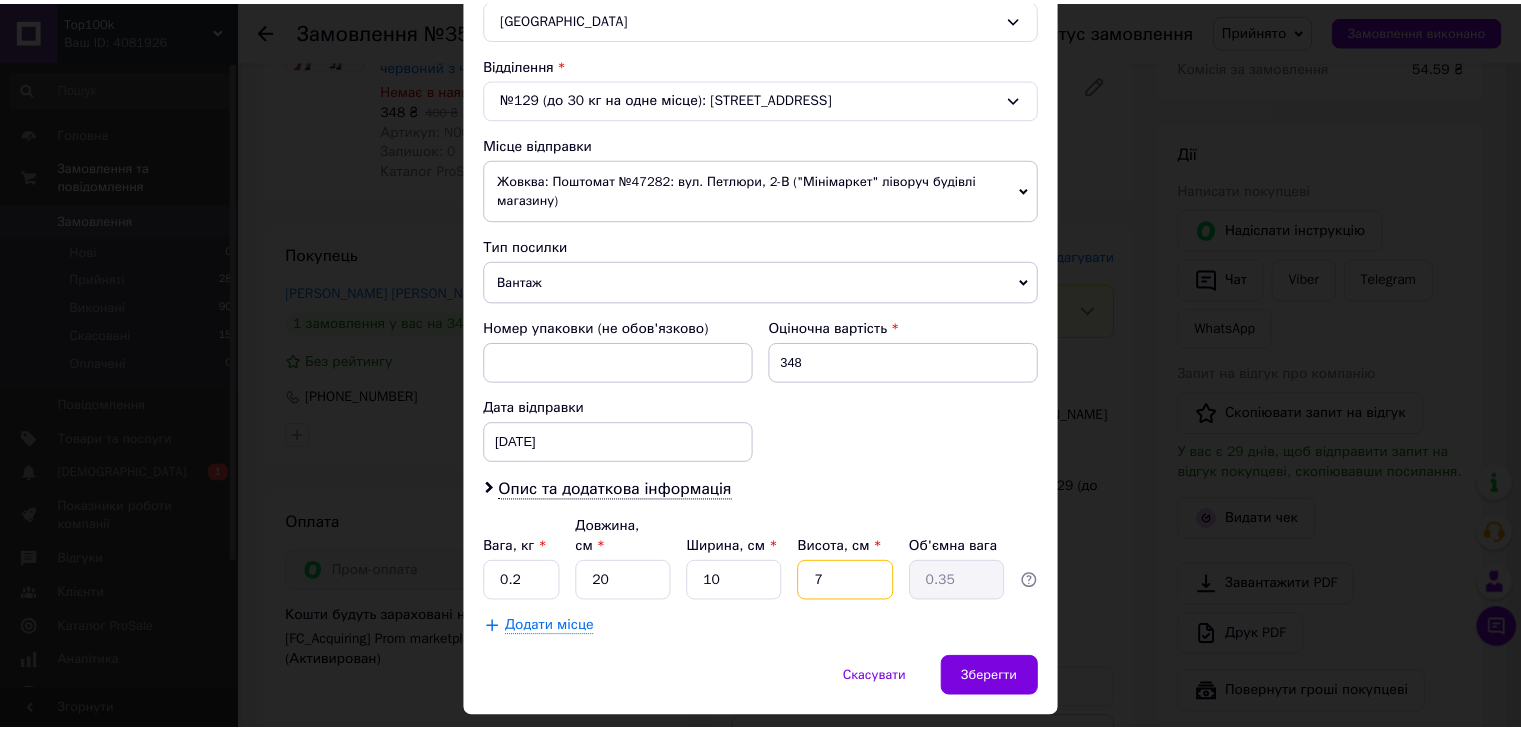 scroll, scrollTop: 612, scrollLeft: 0, axis: vertical 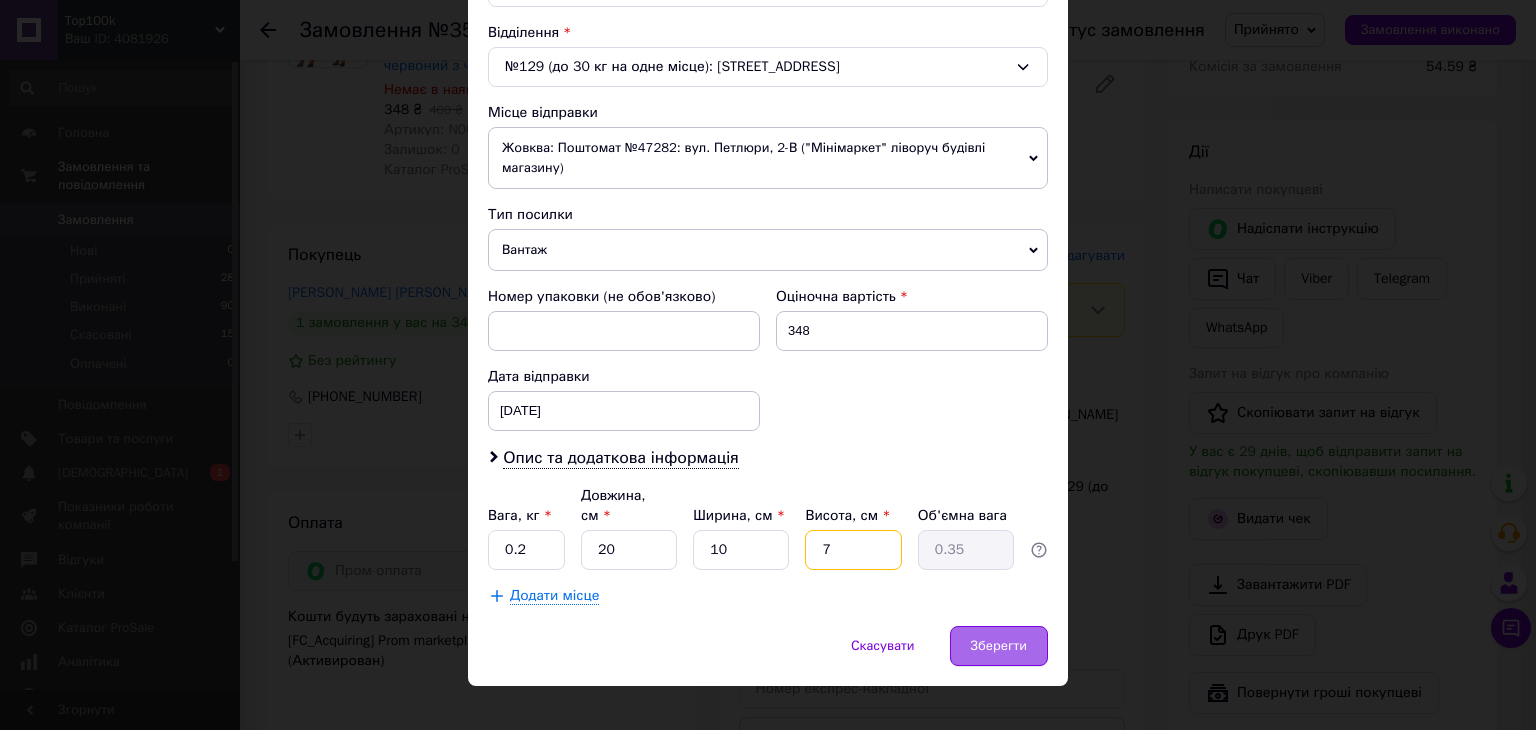 type on "7" 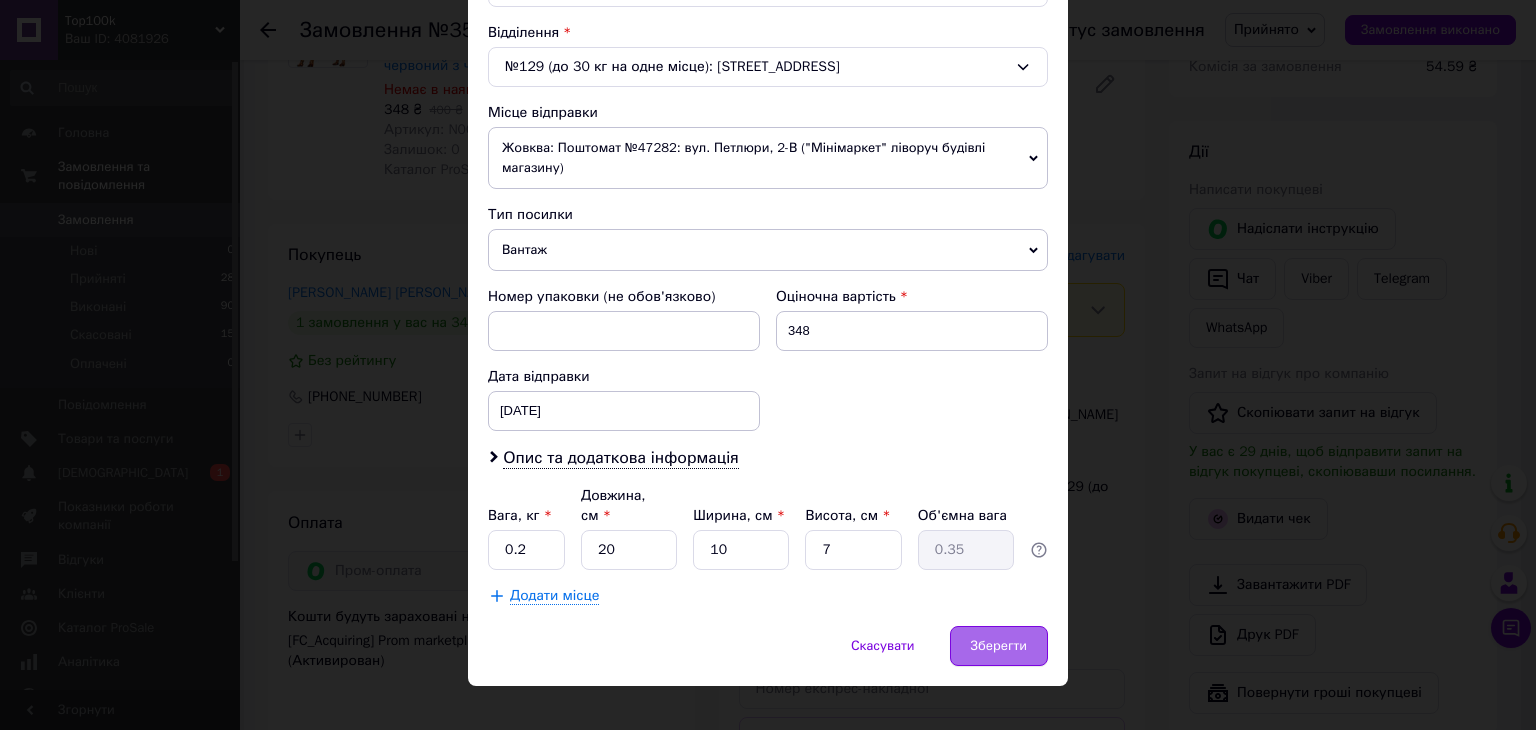 click on "Зберегти" at bounding box center (999, 646) 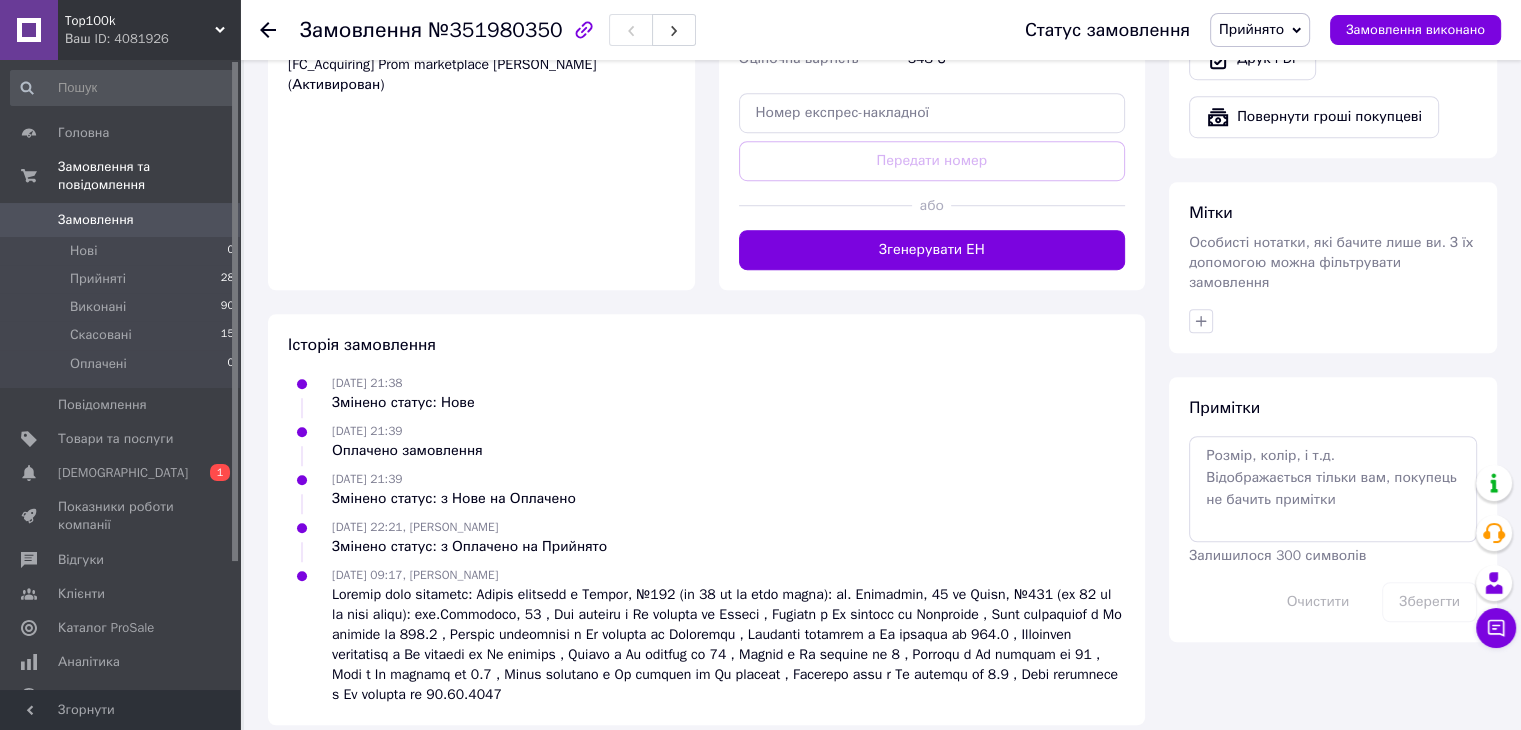scroll, scrollTop: 1377, scrollLeft: 0, axis: vertical 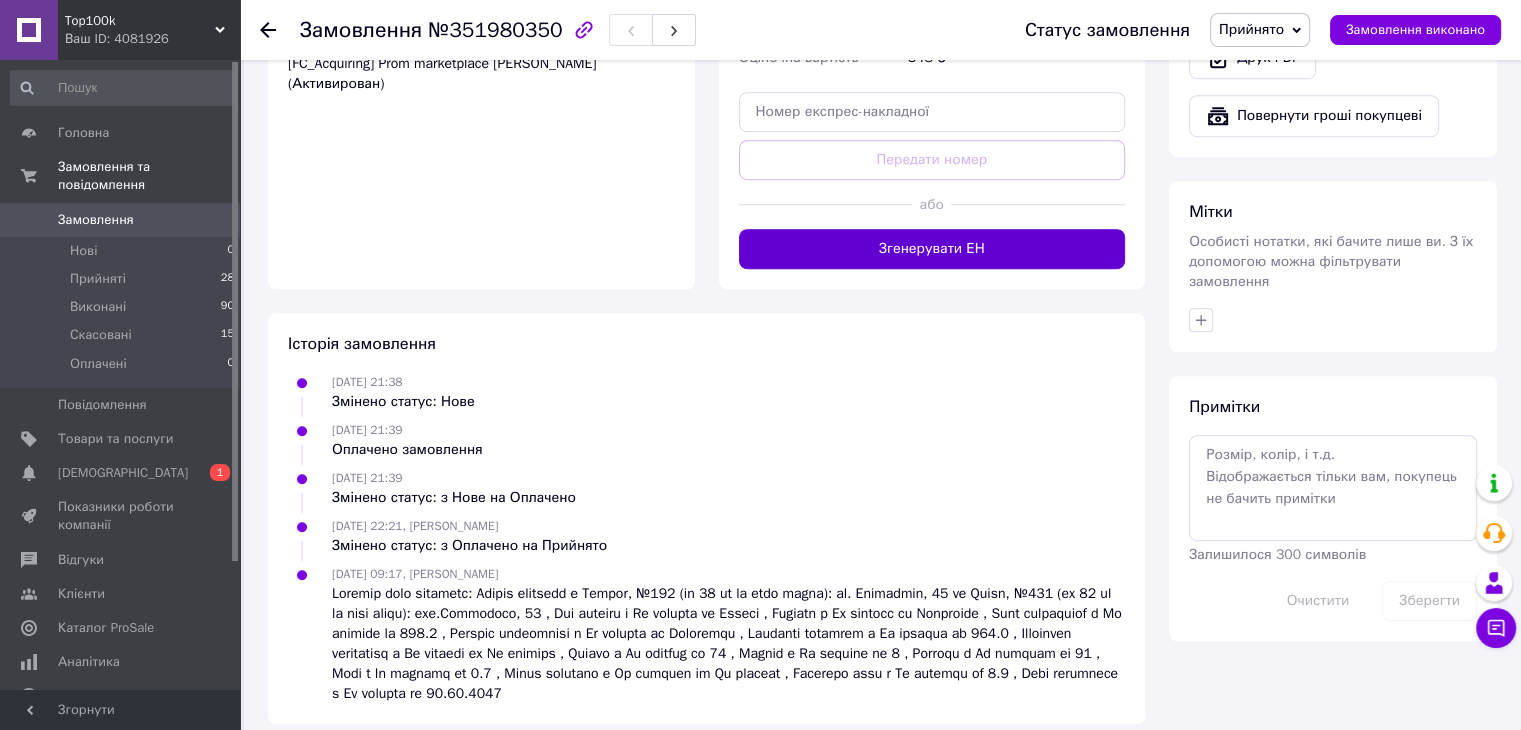 click on "Згенерувати ЕН" at bounding box center [932, 249] 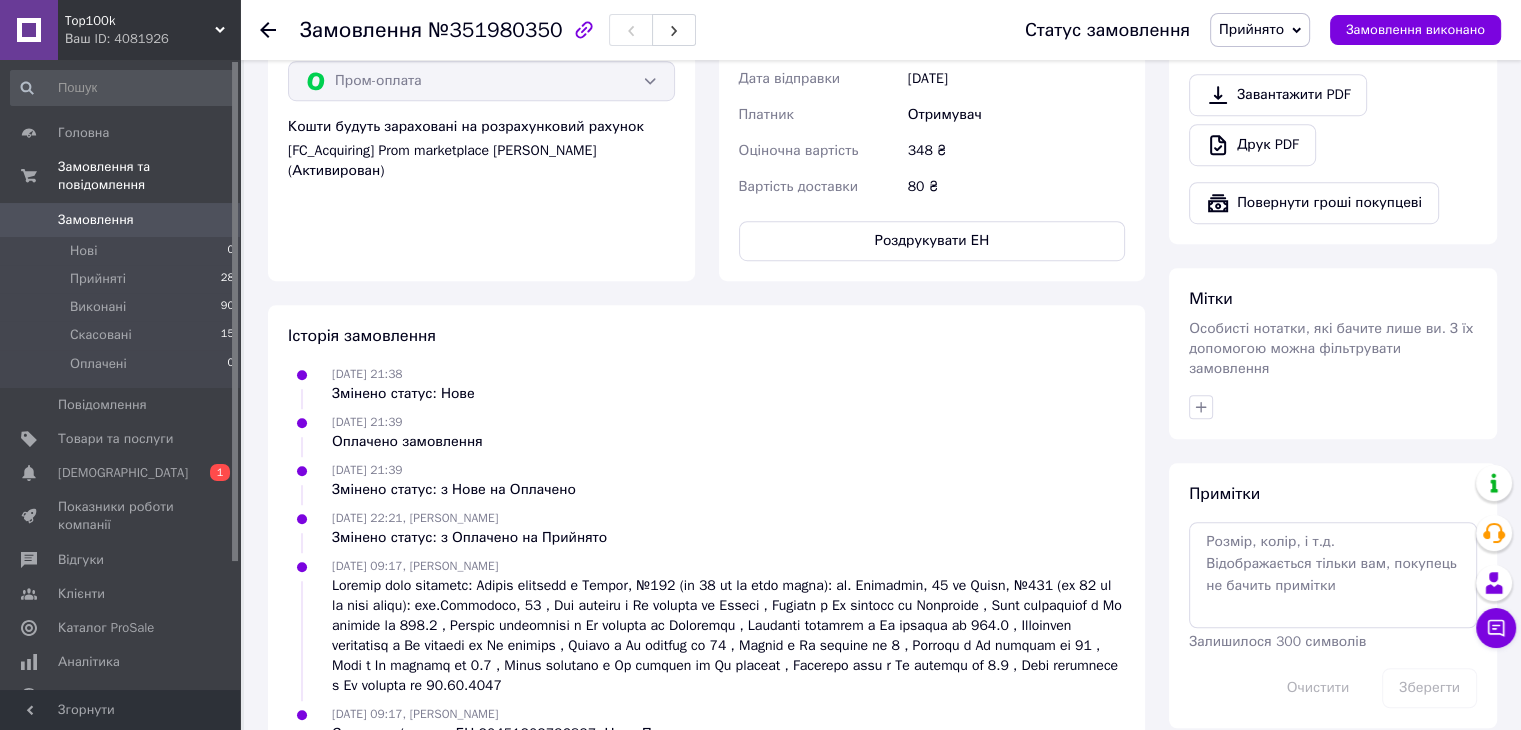 scroll, scrollTop: 1333, scrollLeft: 0, axis: vertical 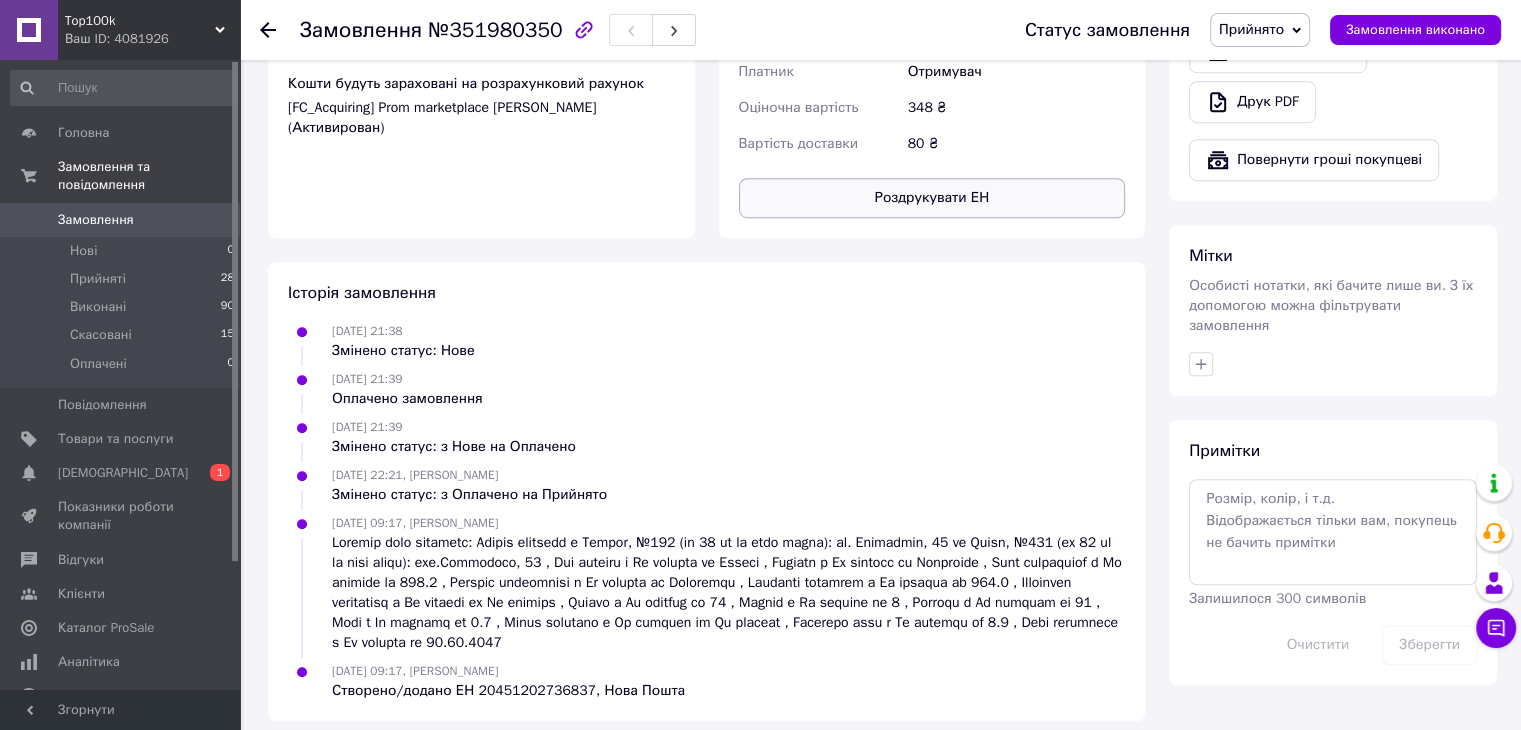 click on "Роздрукувати ЕН" at bounding box center (932, 198) 